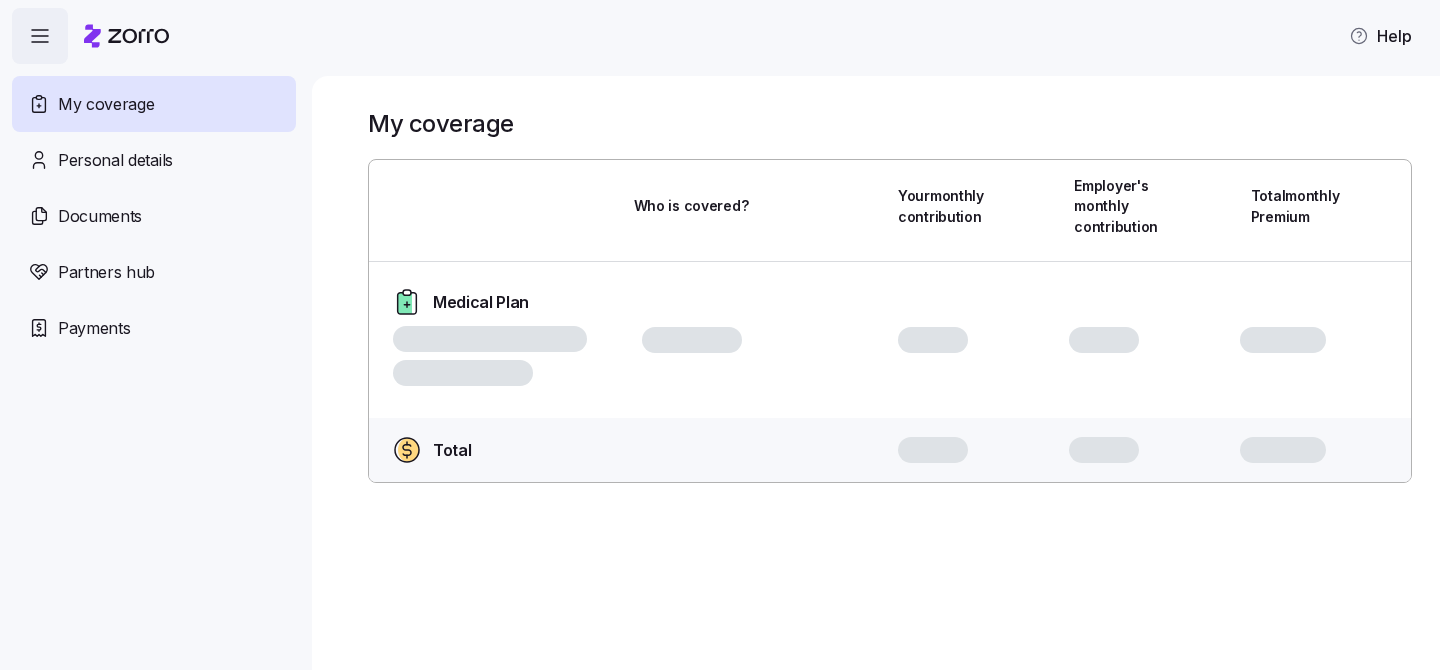 scroll, scrollTop: 0, scrollLeft: 0, axis: both 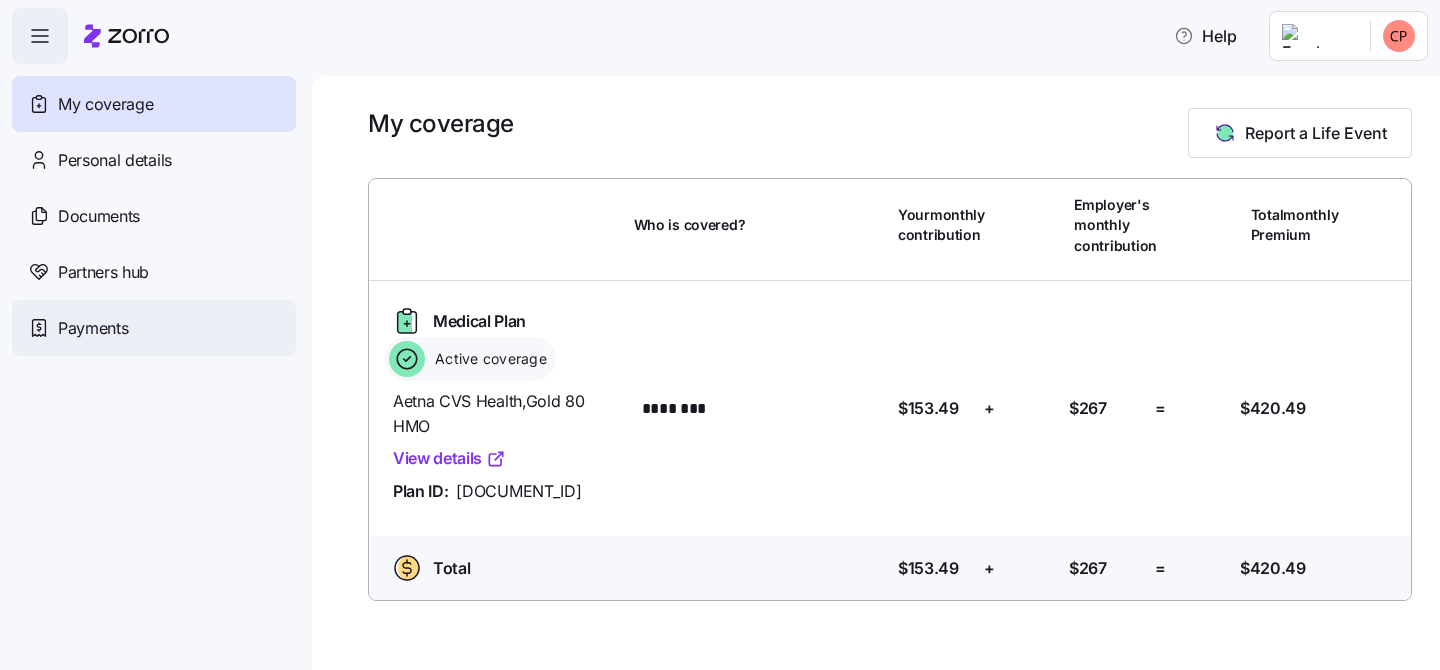 click on "Payments" at bounding box center (93, 328) 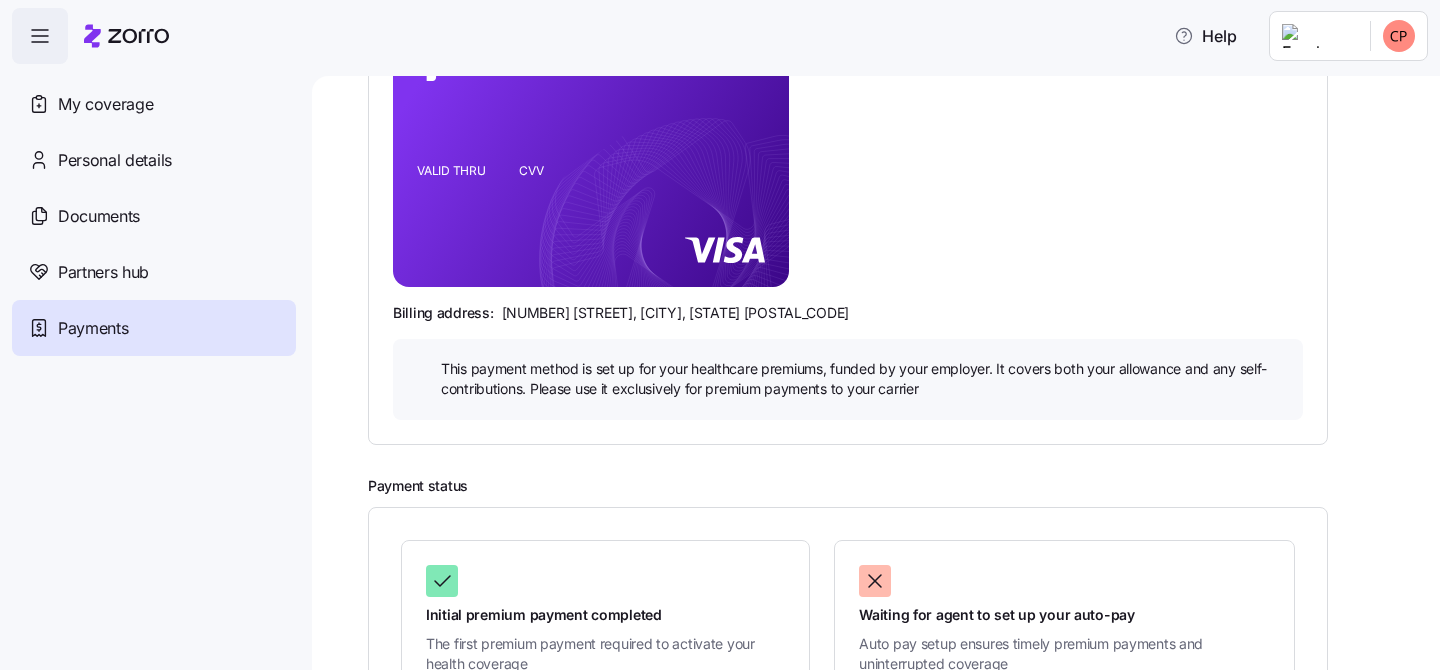 scroll, scrollTop: 458, scrollLeft: 0, axis: vertical 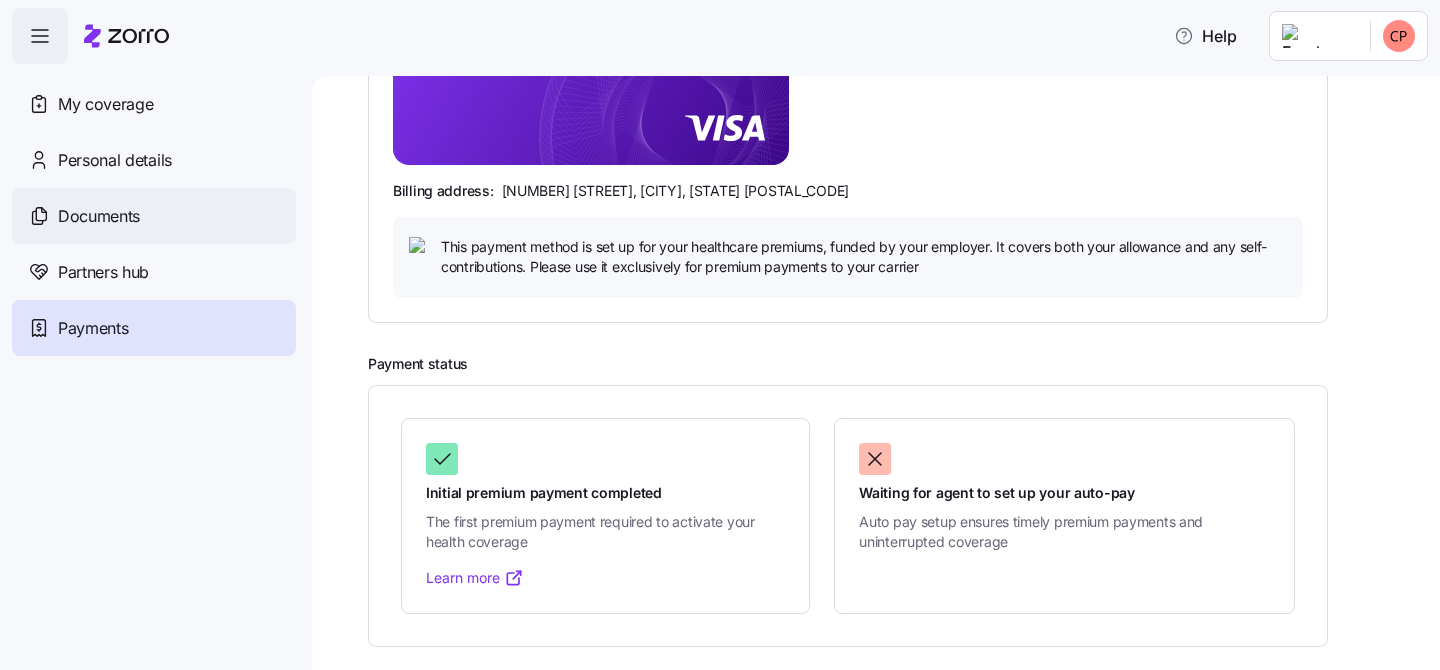click on "Documents" at bounding box center (99, 216) 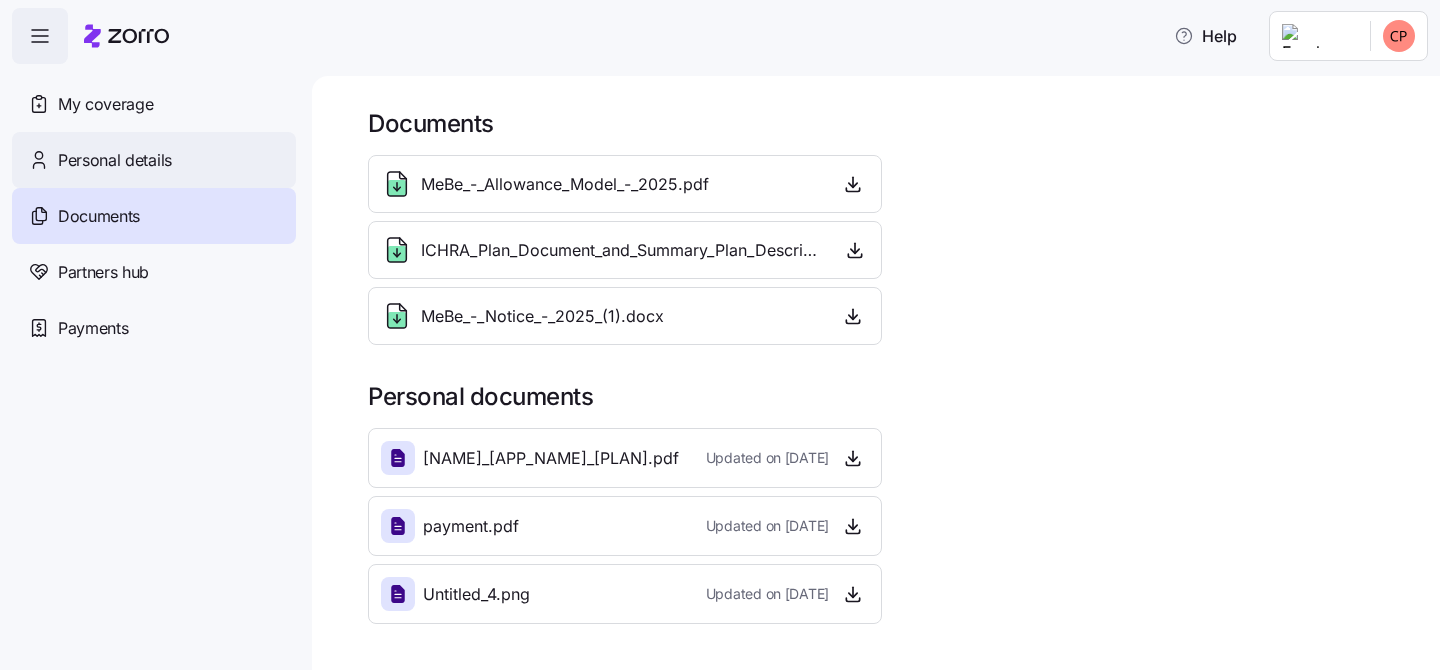 click on "Personal details" at bounding box center (154, 160) 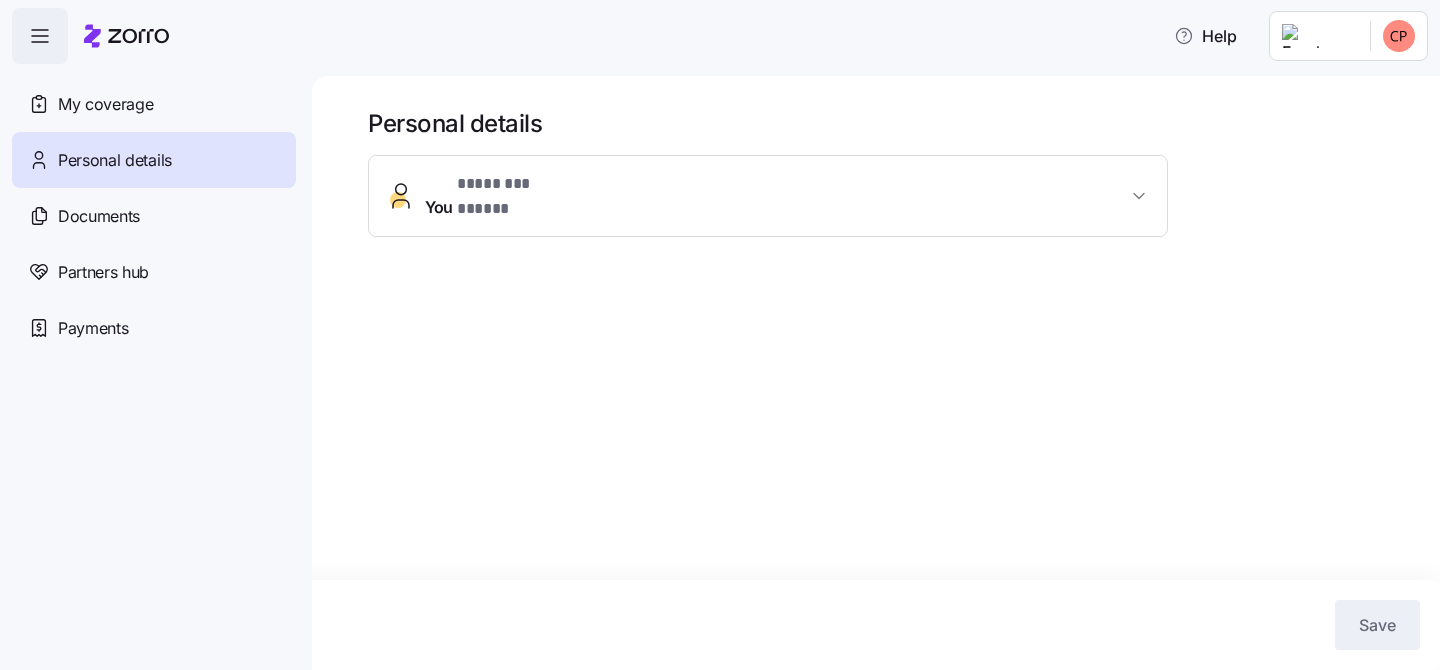 click on "You * ********   ***** *" at bounding box center (768, 196) 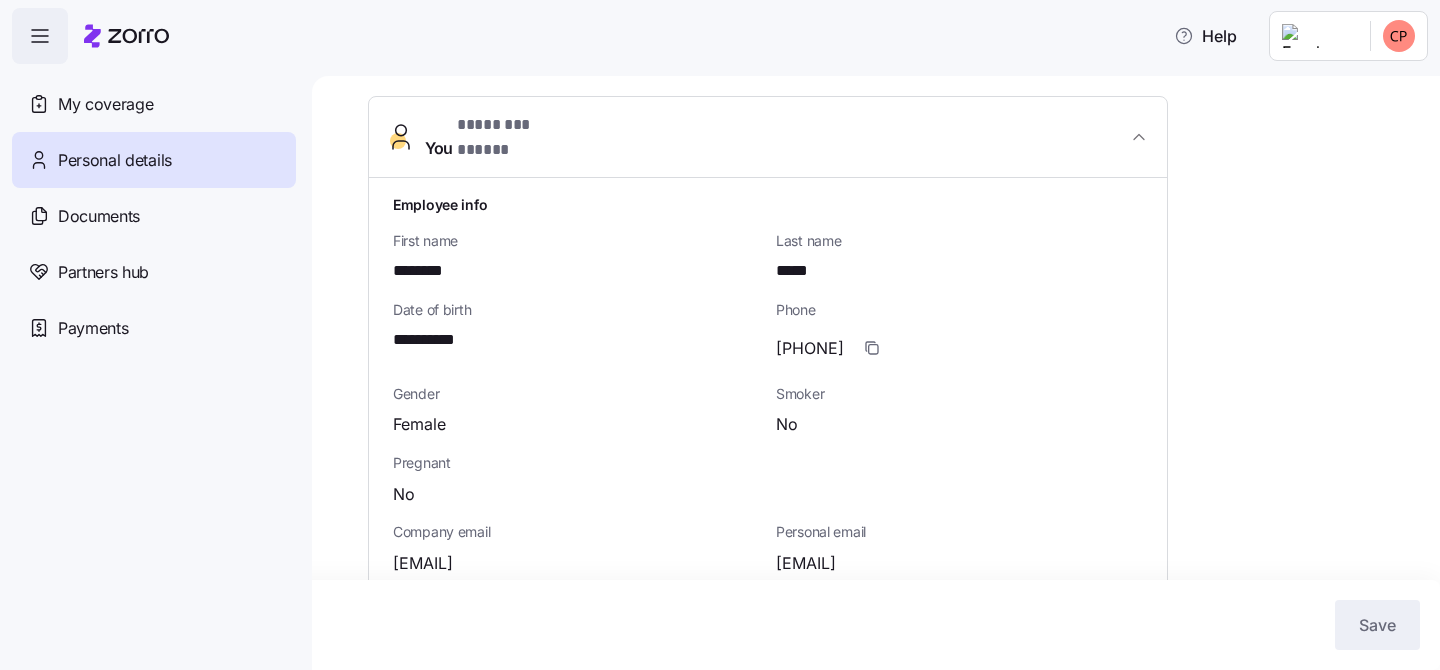 scroll, scrollTop: 0, scrollLeft: 0, axis: both 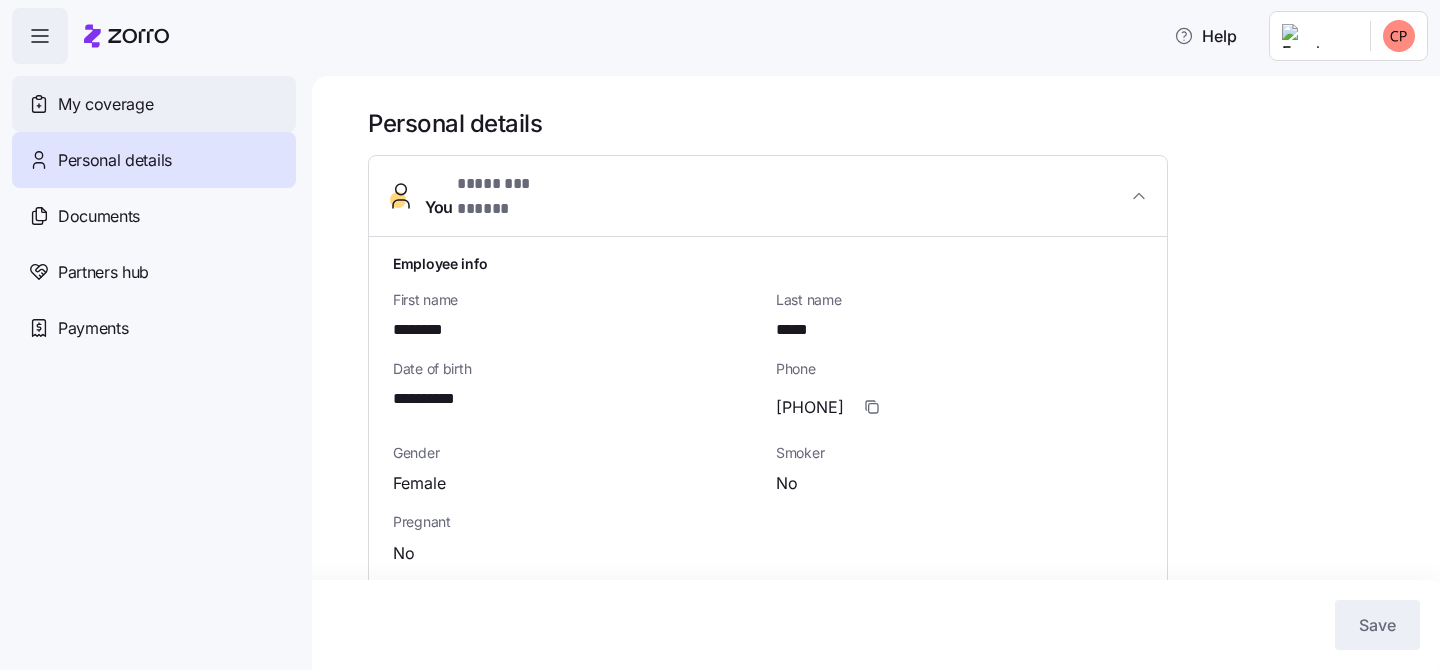 click on "My coverage" at bounding box center [105, 104] 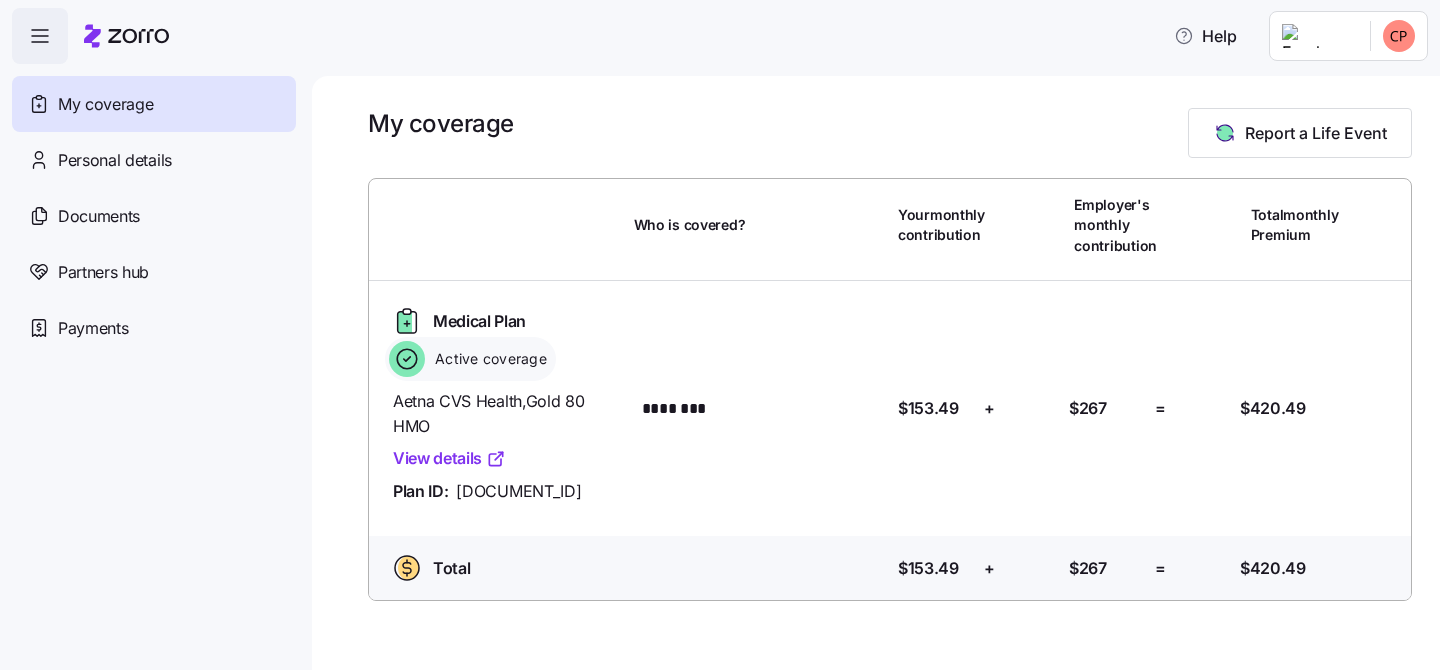click at bounding box center (40, 36) 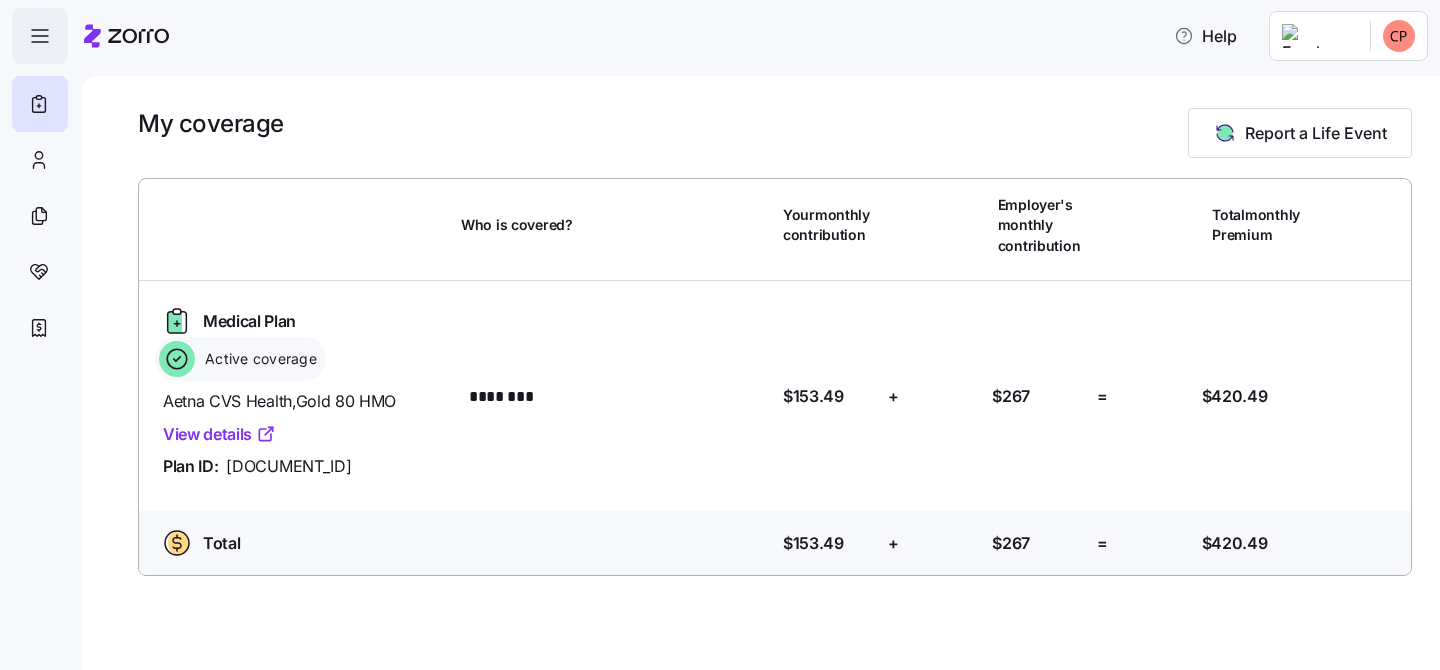 click at bounding box center [40, 36] 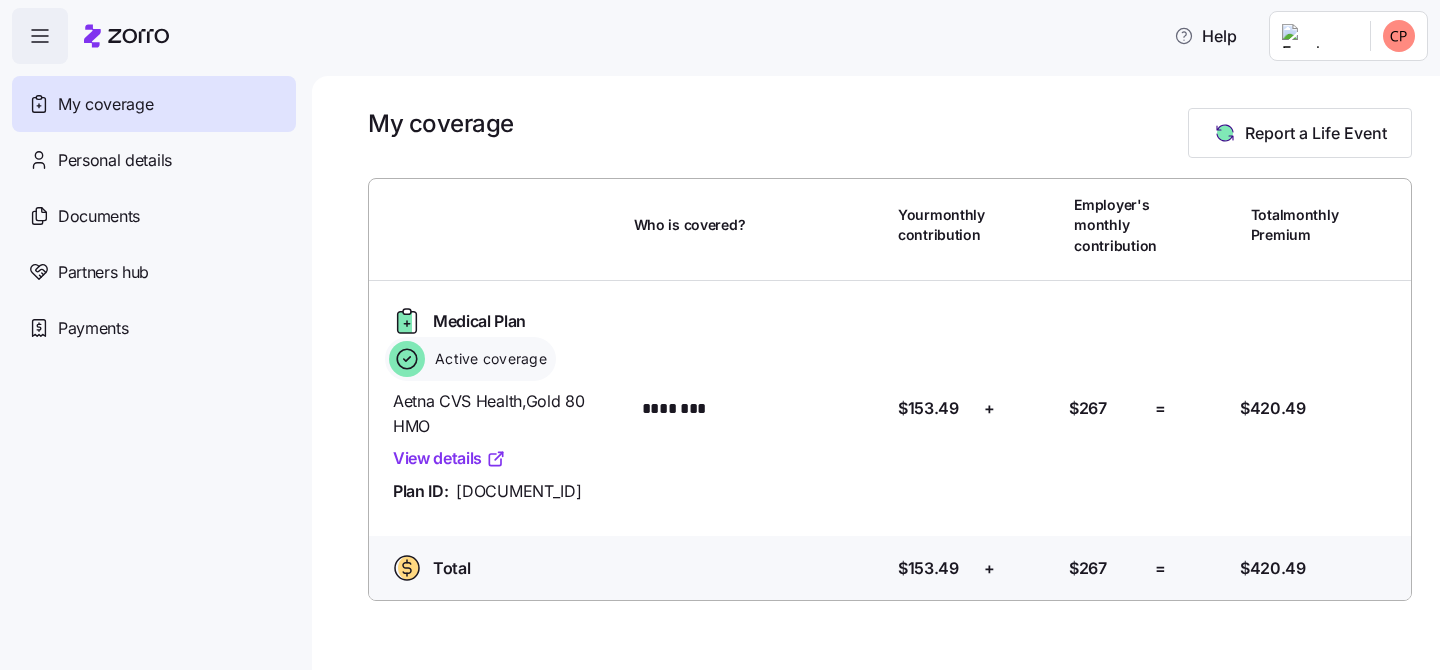 click at bounding box center (40, 36) 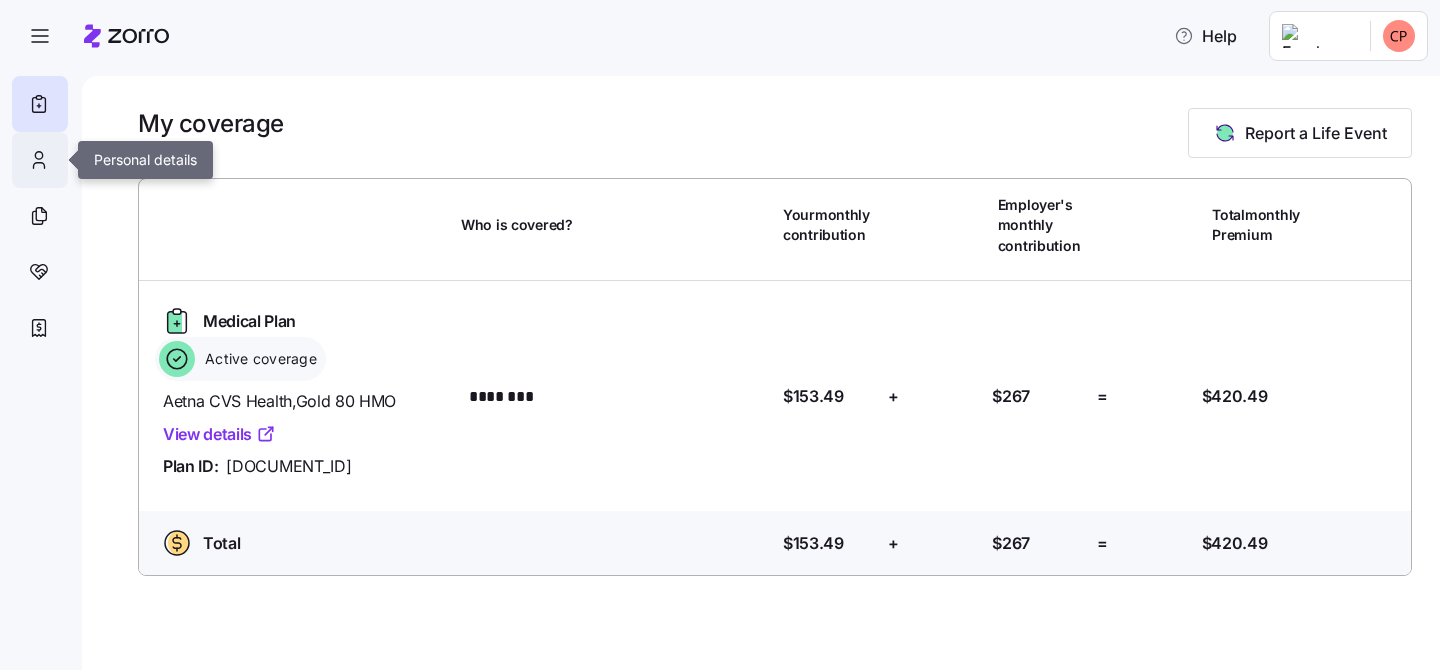 click 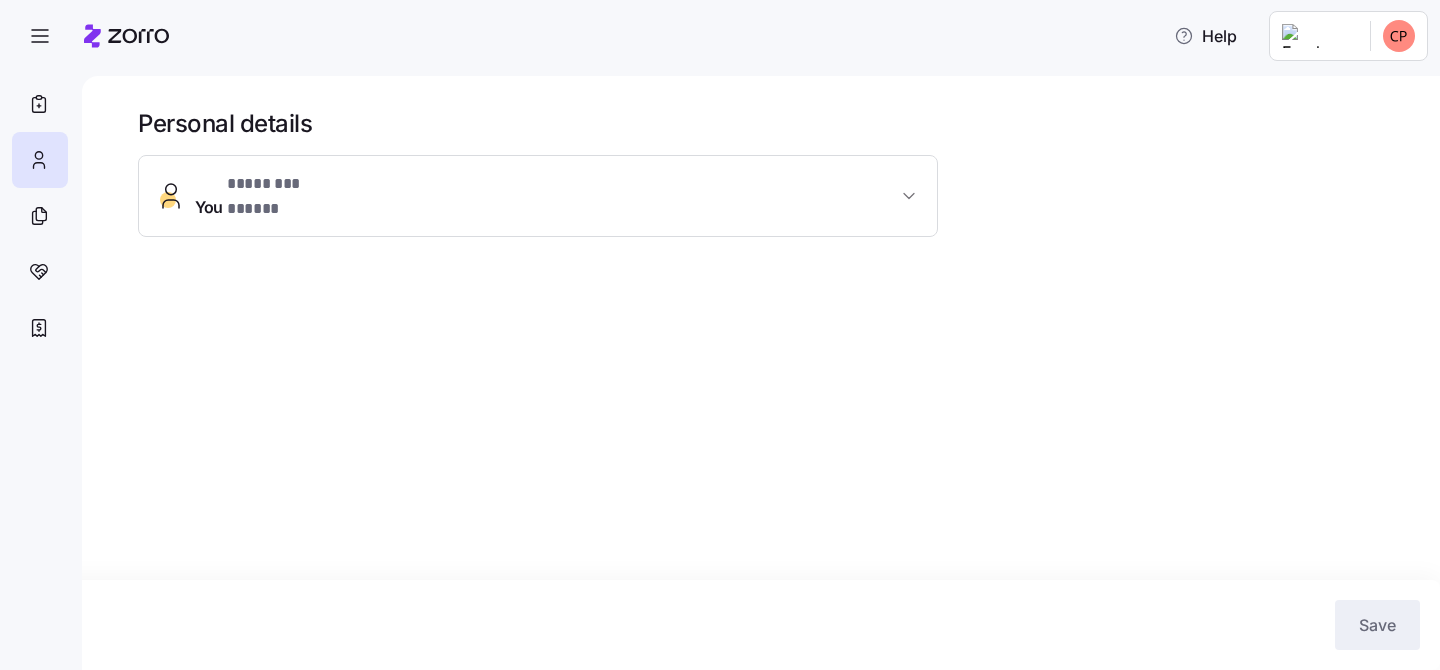 click on "You * ********   ***** *" at bounding box center (538, 196) 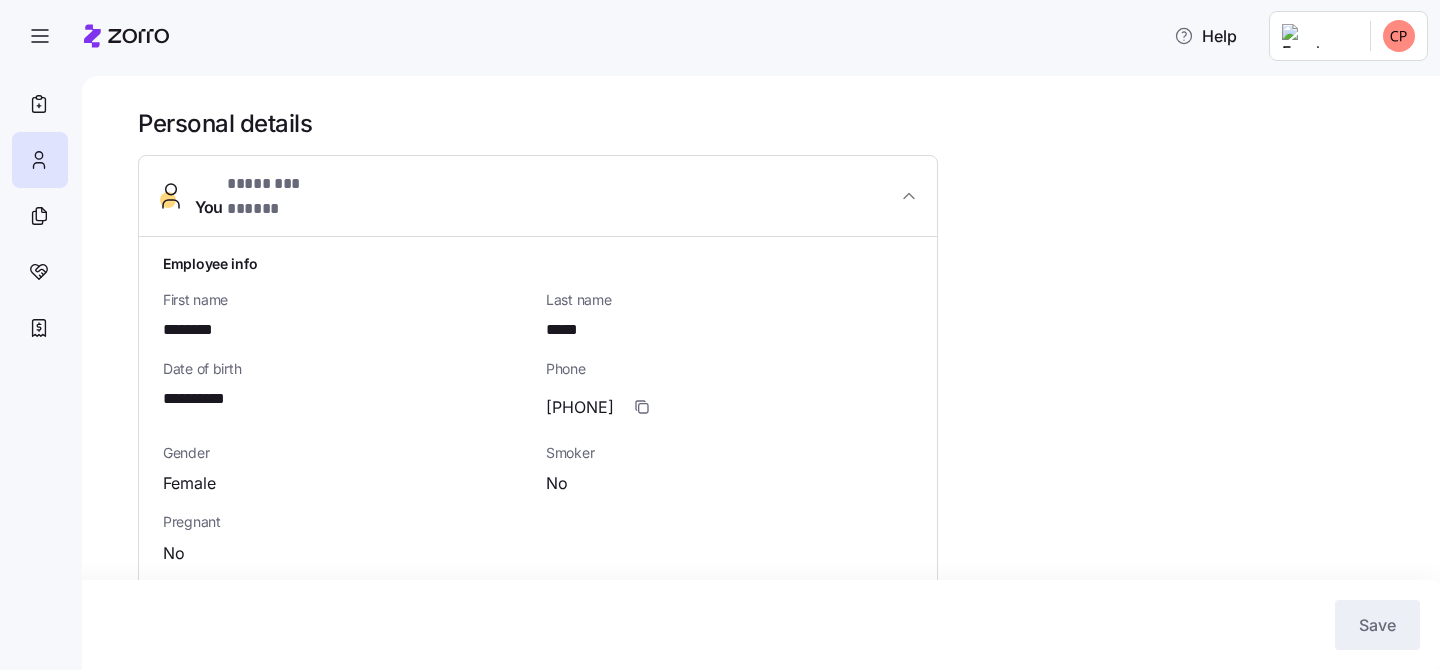 click on "You * ********   ***** *" at bounding box center [538, 196] 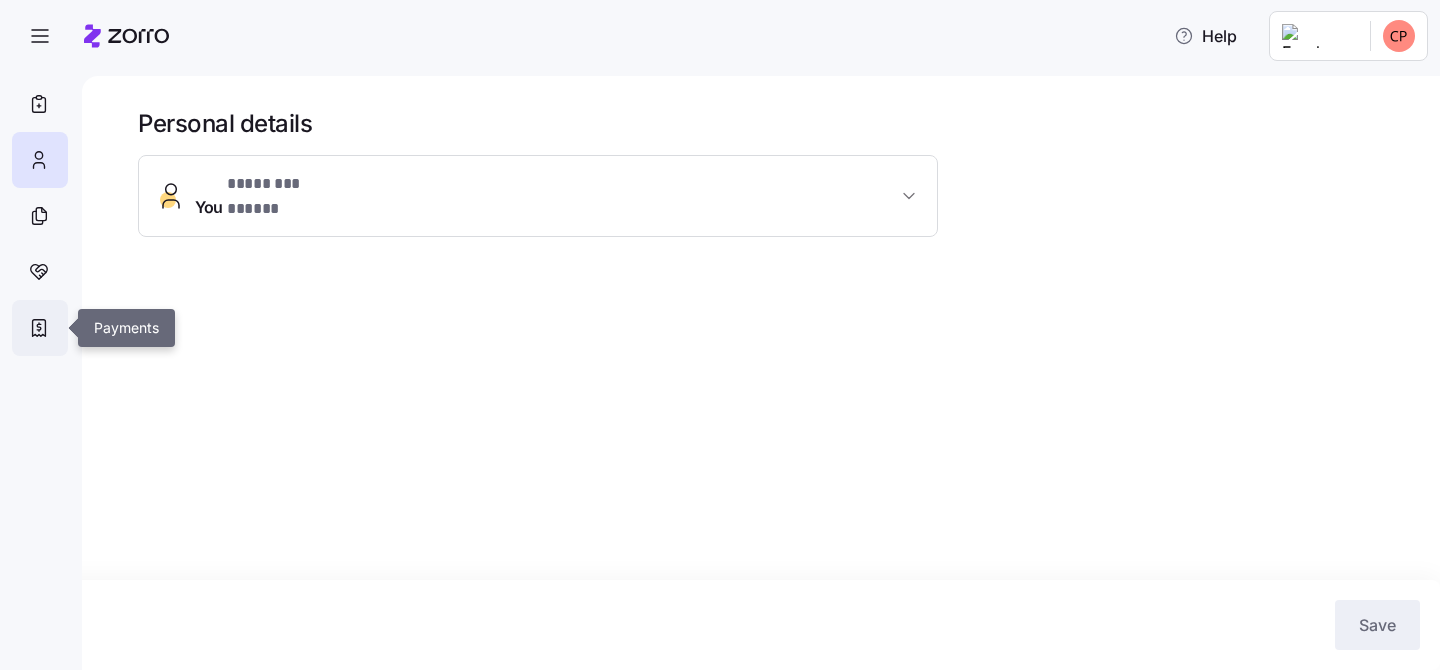 click 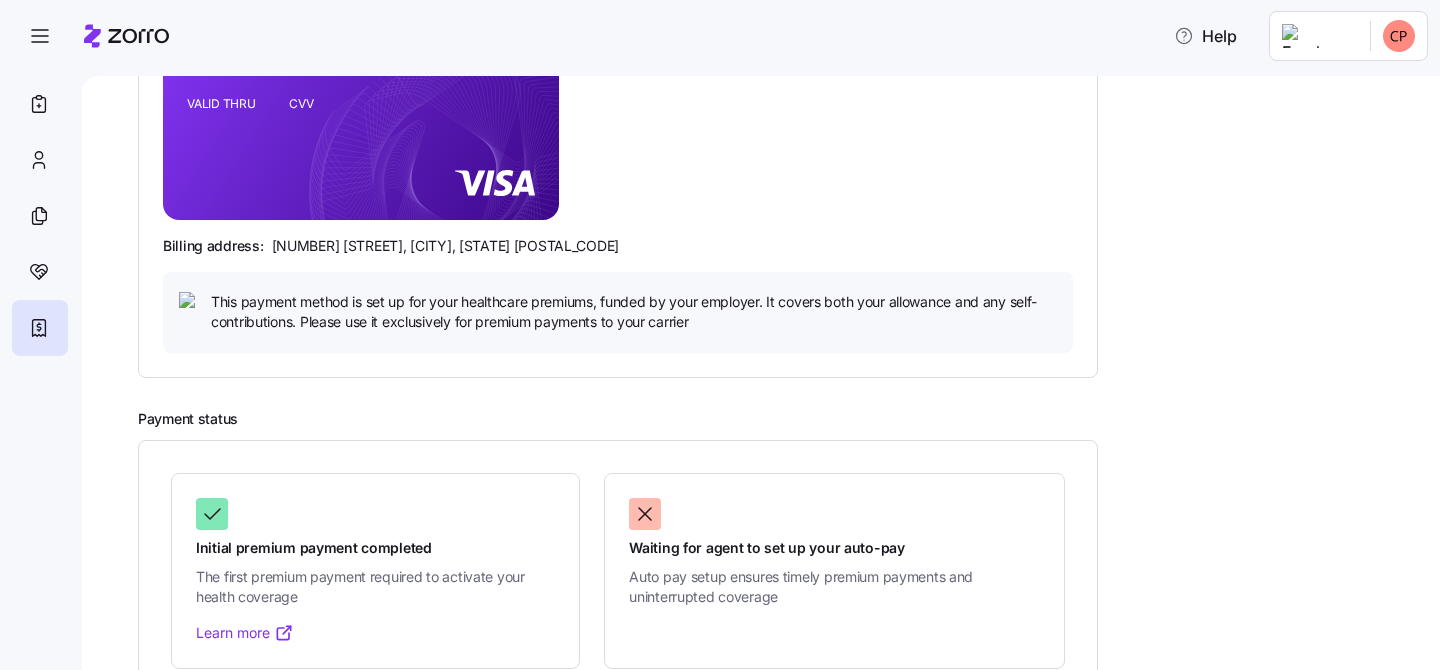 scroll, scrollTop: 458, scrollLeft: 0, axis: vertical 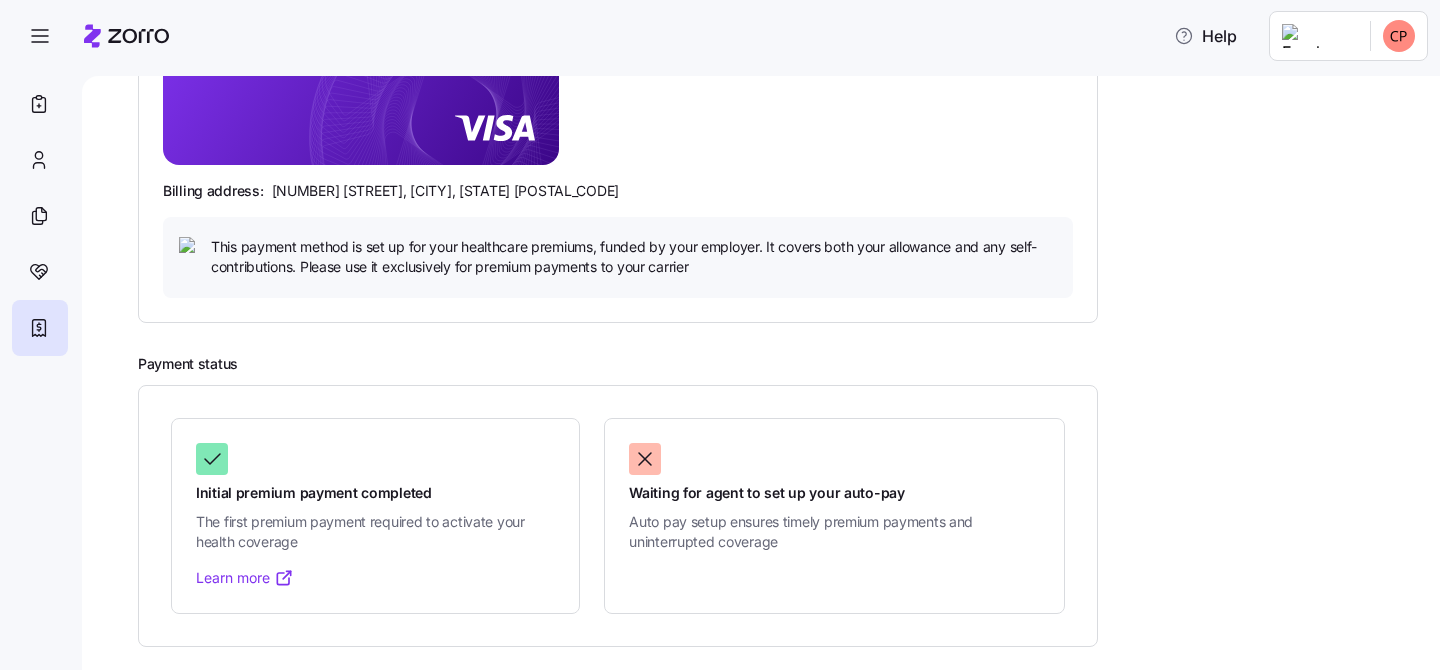 click on "Waiting for agent to set up your auto-pay Auto pay setup ensures timely premium payments and uninterrupted coverage" at bounding box center [834, 497] 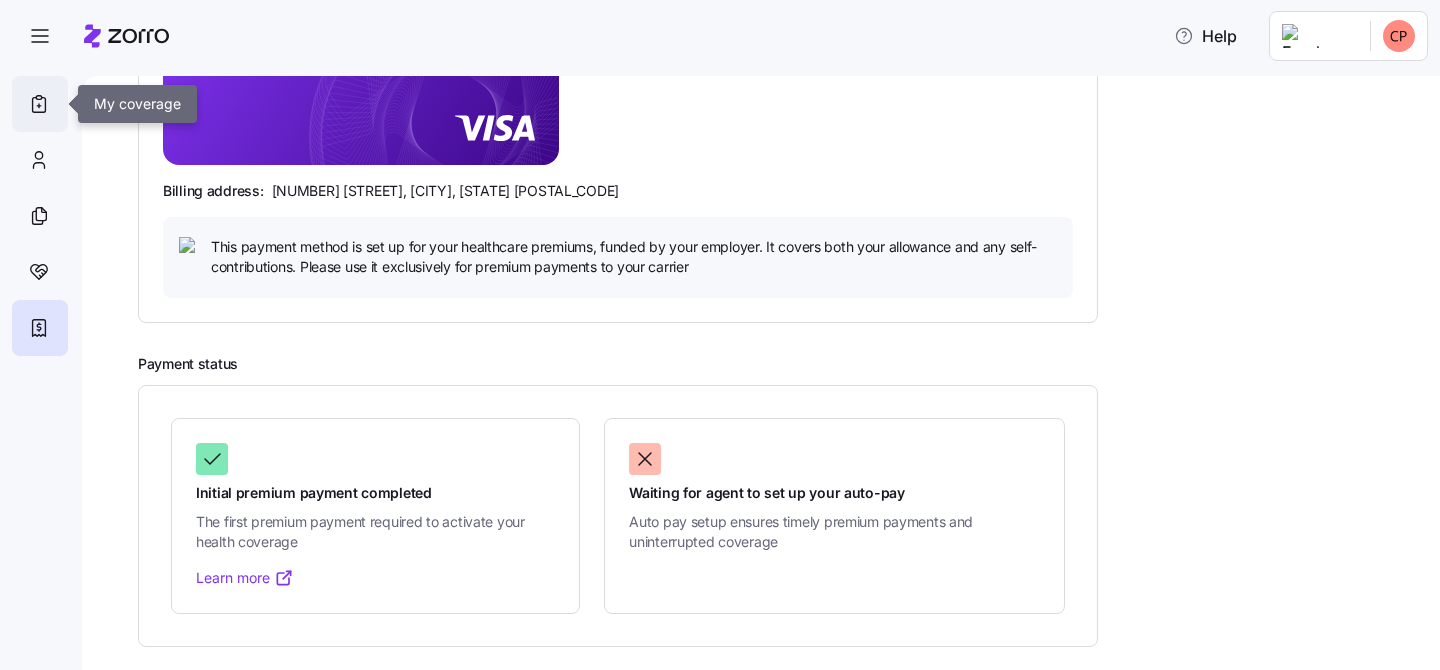 click 